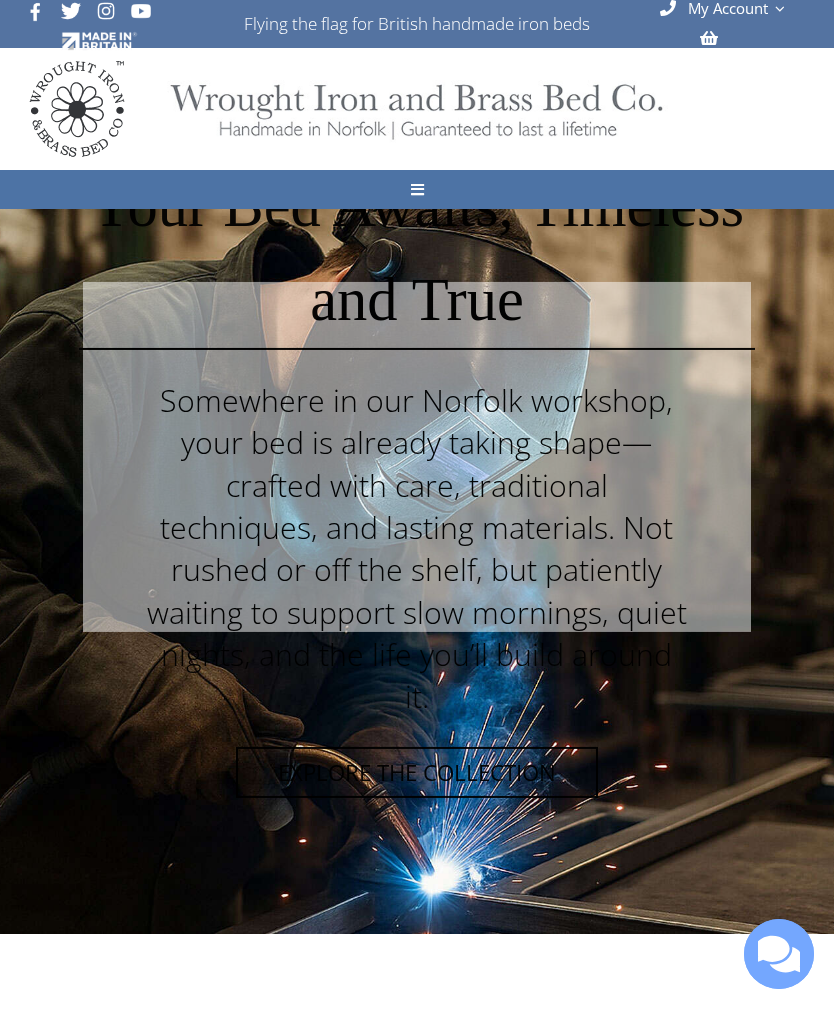 scroll, scrollTop: 0, scrollLeft: 0, axis: both 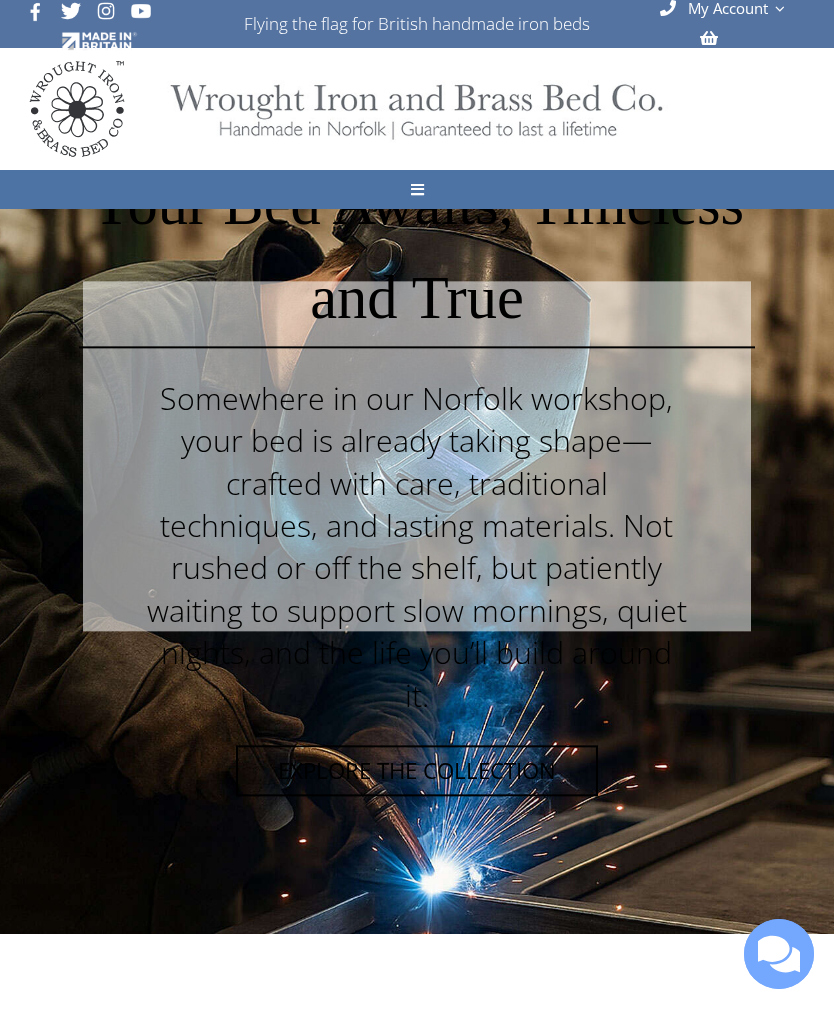 click on "Toggle Navigation" at bounding box center (417, 189) 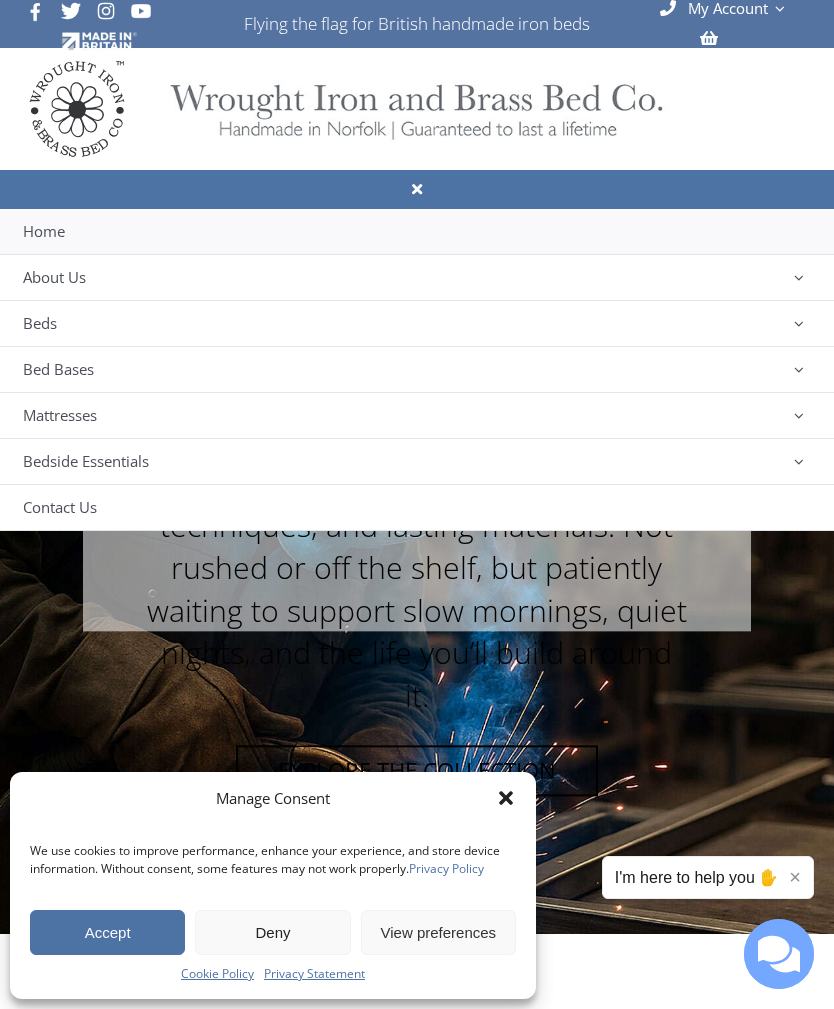 click on "Mattresses" at bounding box center (60, 416) 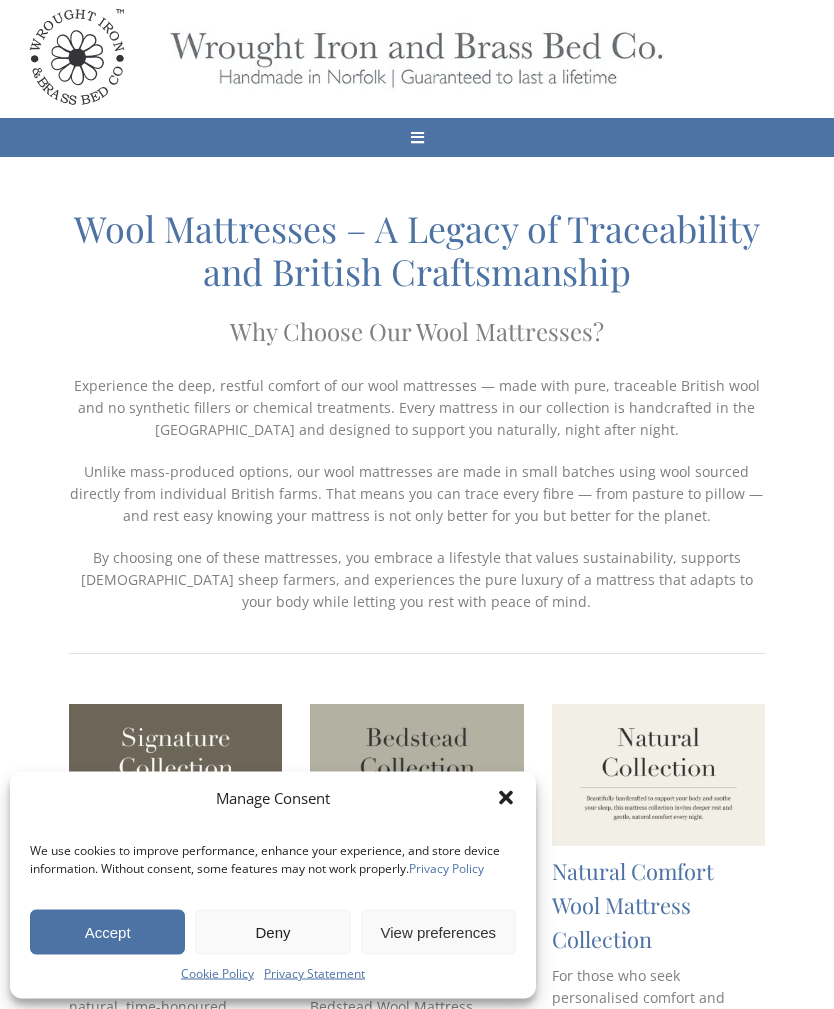 scroll, scrollTop: 52, scrollLeft: 0, axis: vertical 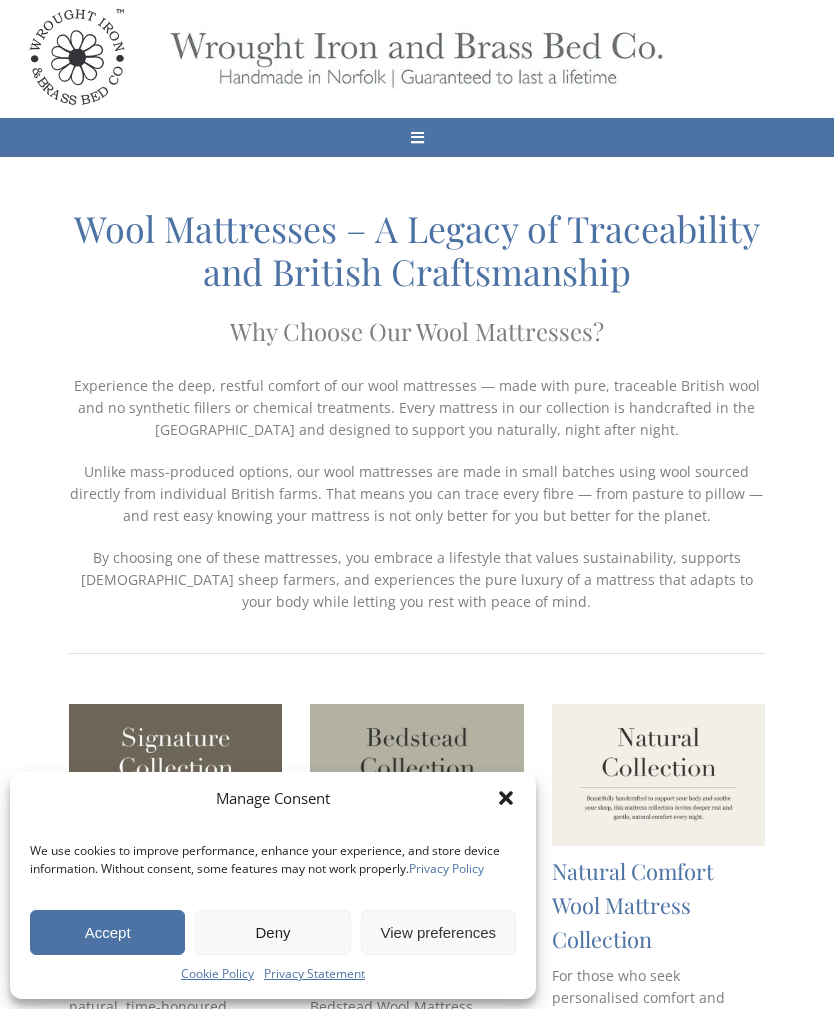 click 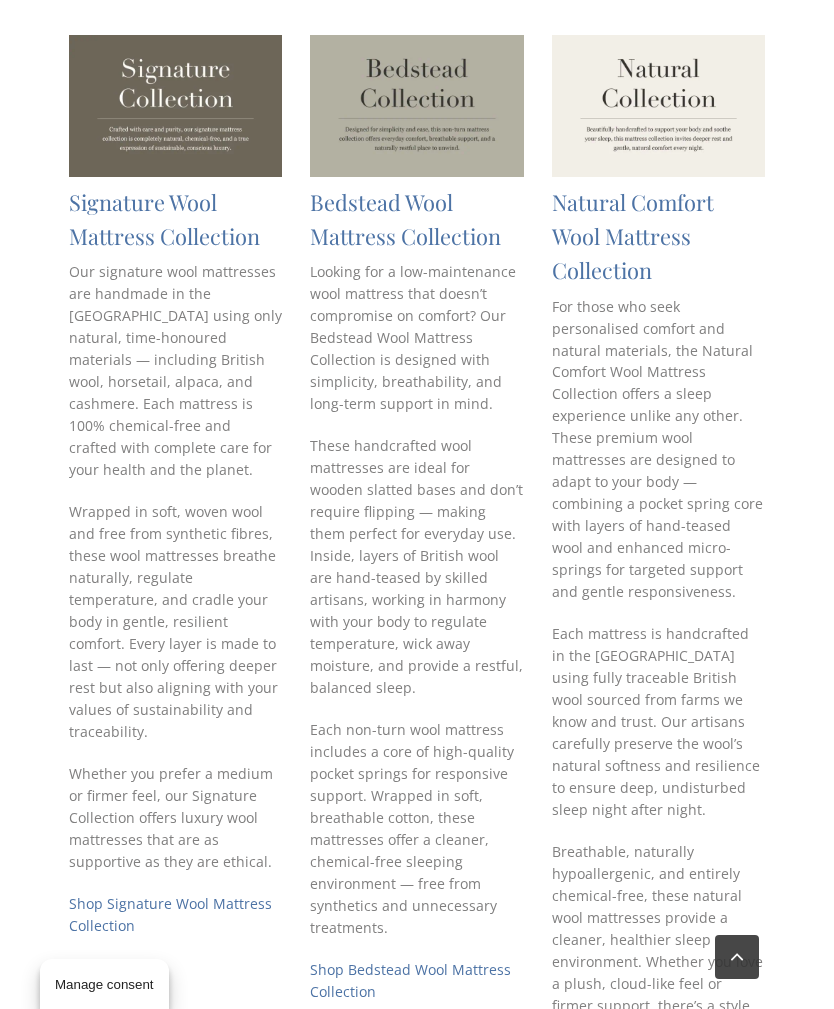 scroll, scrollTop: 715, scrollLeft: 0, axis: vertical 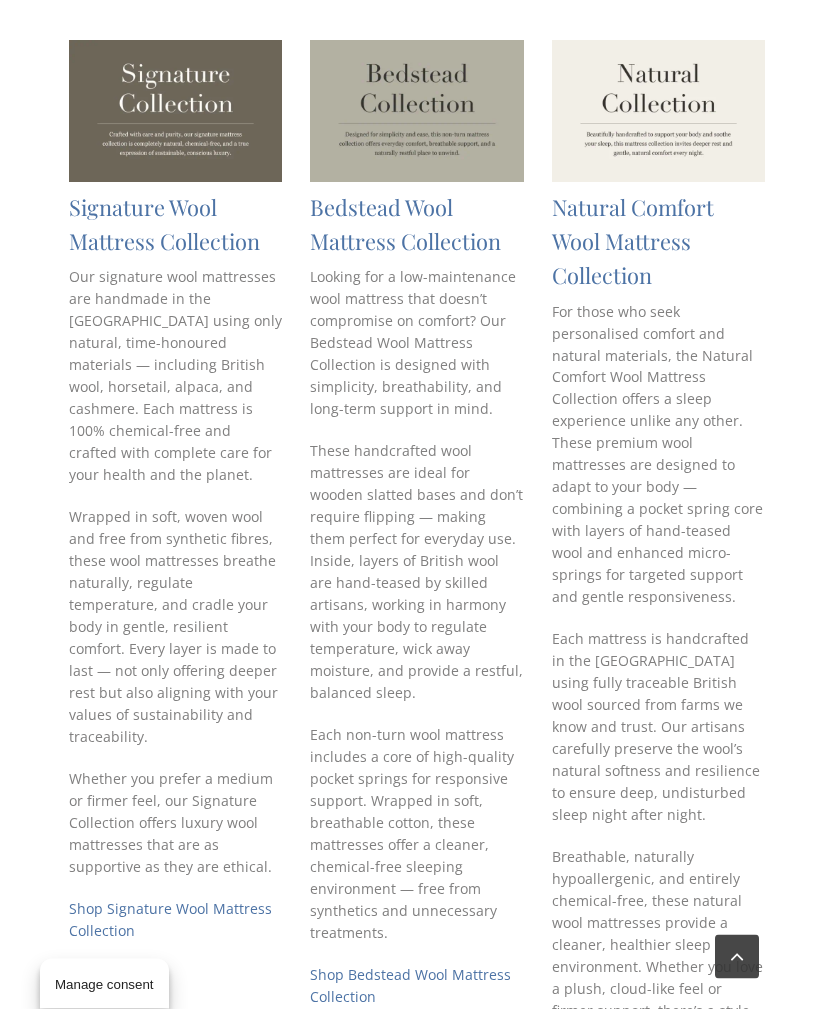 click on "Shop Signature Wool Mattress Collection" at bounding box center (170, 920) 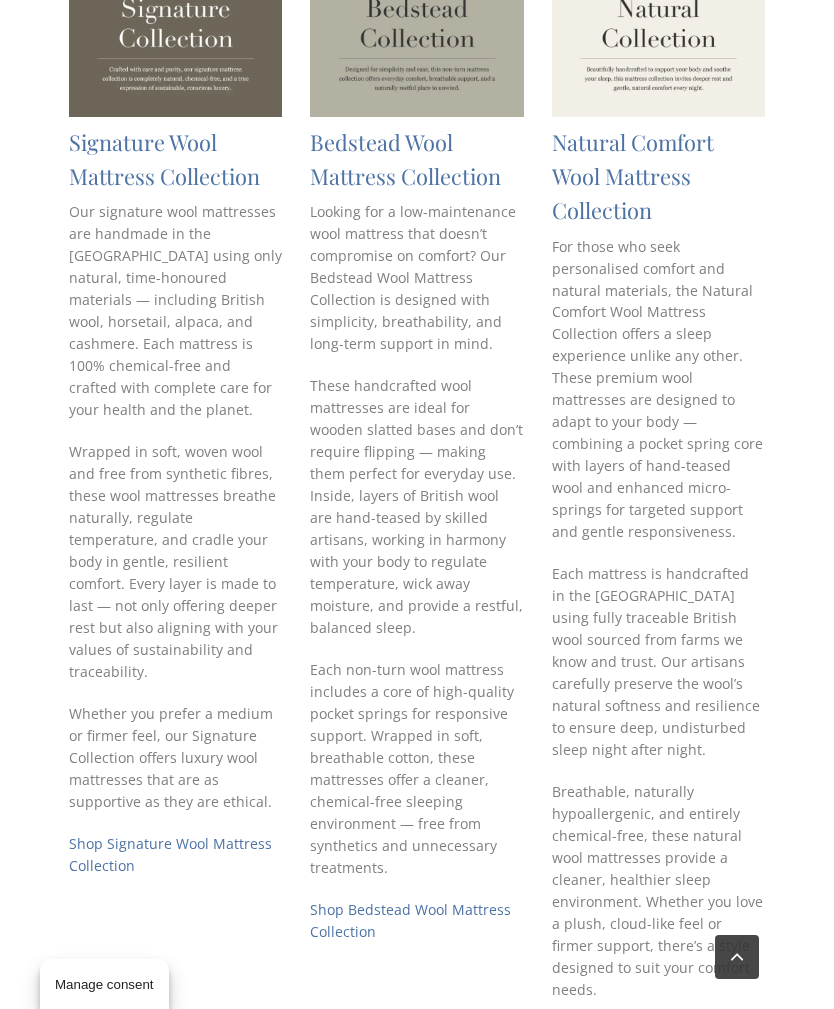 click on "Bedstead Wool Mattress Collection" at bounding box center (405, 158) 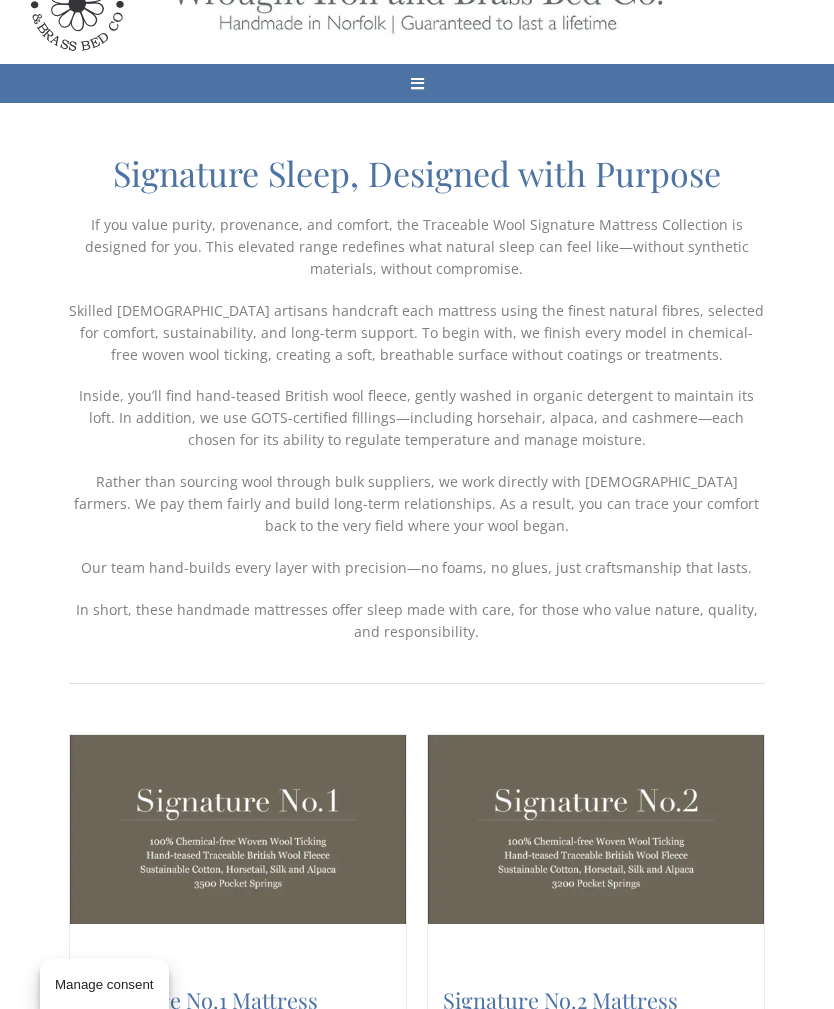 scroll, scrollTop: 0, scrollLeft: 0, axis: both 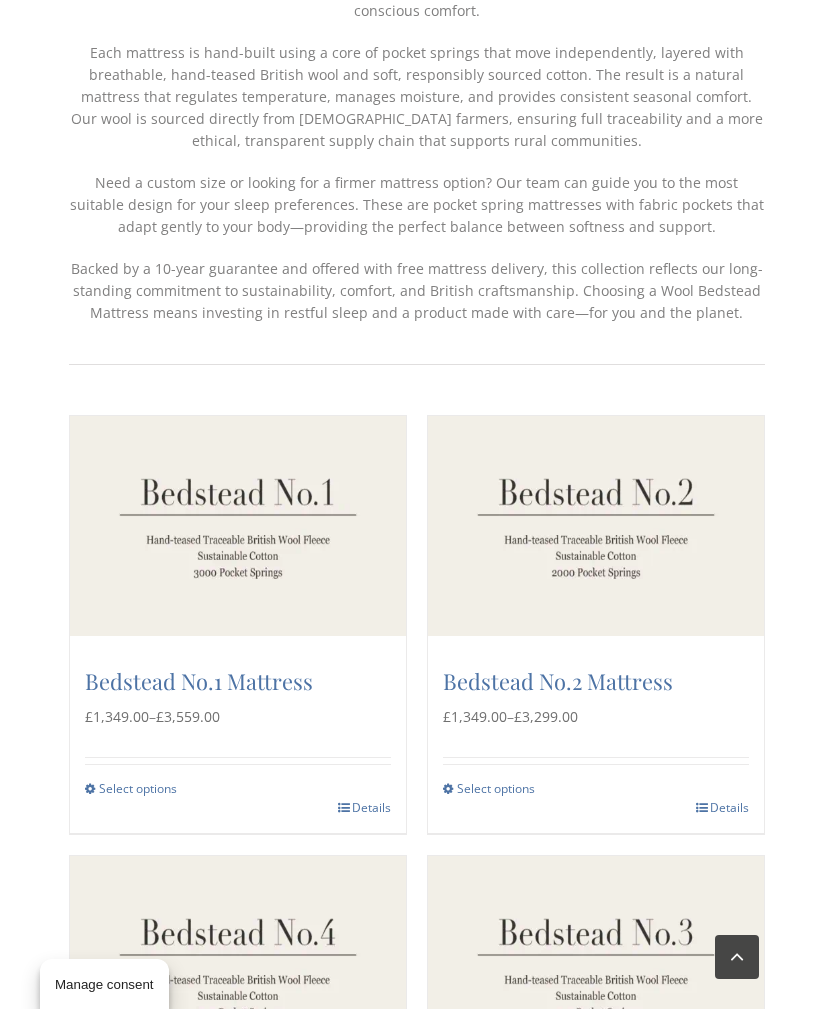 click on "Traceable Wool Bedstead Bases & Bed Mattresses
Looking for supportive bed mattresses designed for wooden slatted frames? Our Traceable Wool Bedstead Mattress Collection is made for those who value simplicity, sustainability, and smart design. These no-turn, eco friendly mattresses are tailored to pair perfectly with slatted bedstead bases, delivering long-lasting support without the hassle of rotation—ideal for modern lifestyles and conscious comfort.
Each mattress is hand-built using a core of pocket springs that move independently, layered with breathable, hand-teased British wool and soft, responsibly sourced cotton. The result is a natural mattress that regulates temperature, manages moisture, and provides consistent seasonal comfort. Our wool is sourced directly from British farmers, ensuring full traceability and a more ethical, transparent supply chain that supports rural communities." at bounding box center [417, 103] 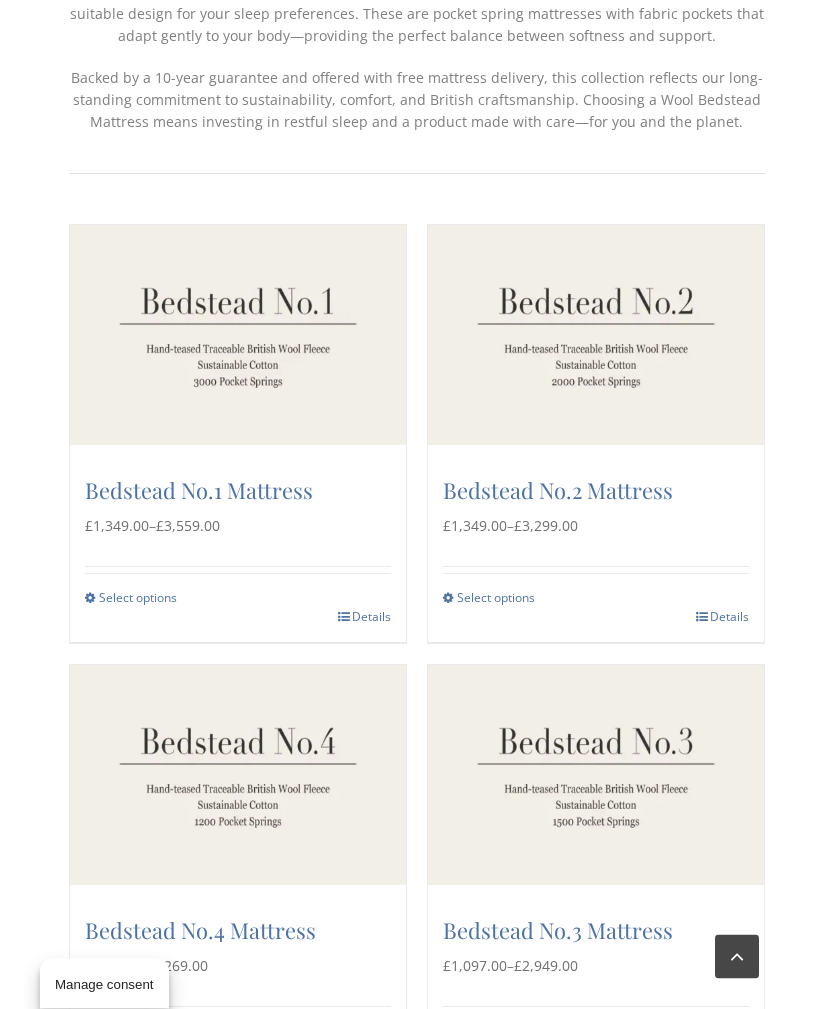 scroll, scrollTop: 639, scrollLeft: 0, axis: vertical 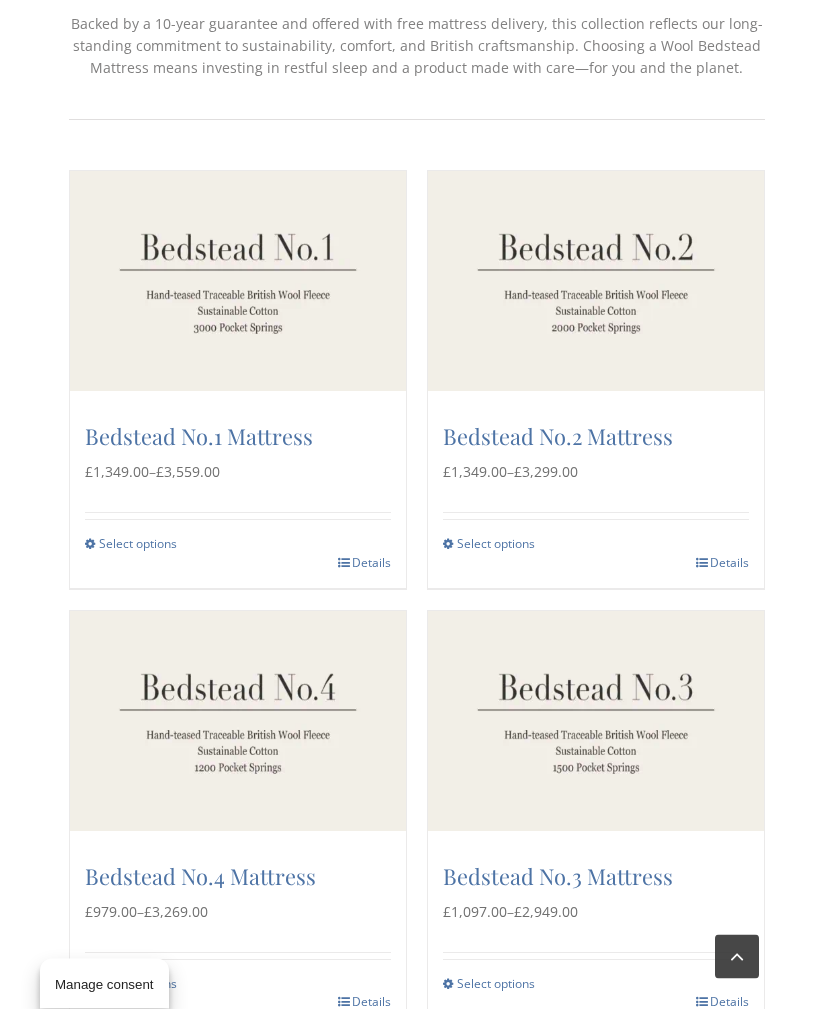 click at bounding box center [238, 722] 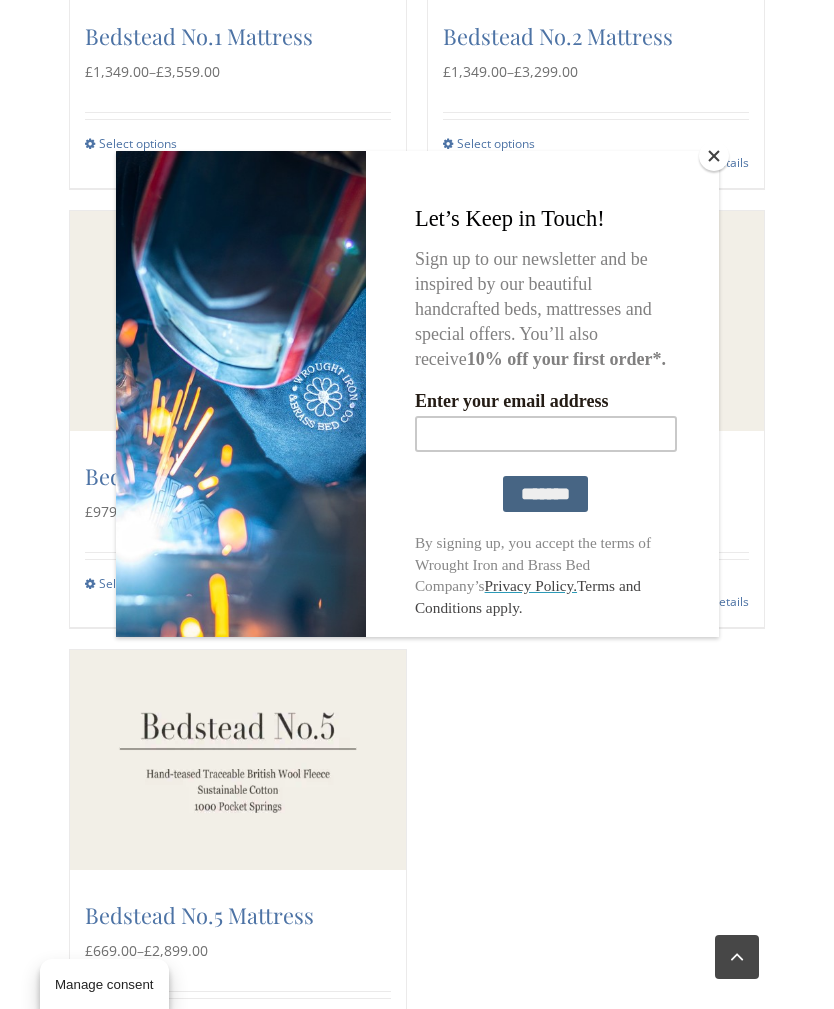 scroll, scrollTop: 1139, scrollLeft: 0, axis: vertical 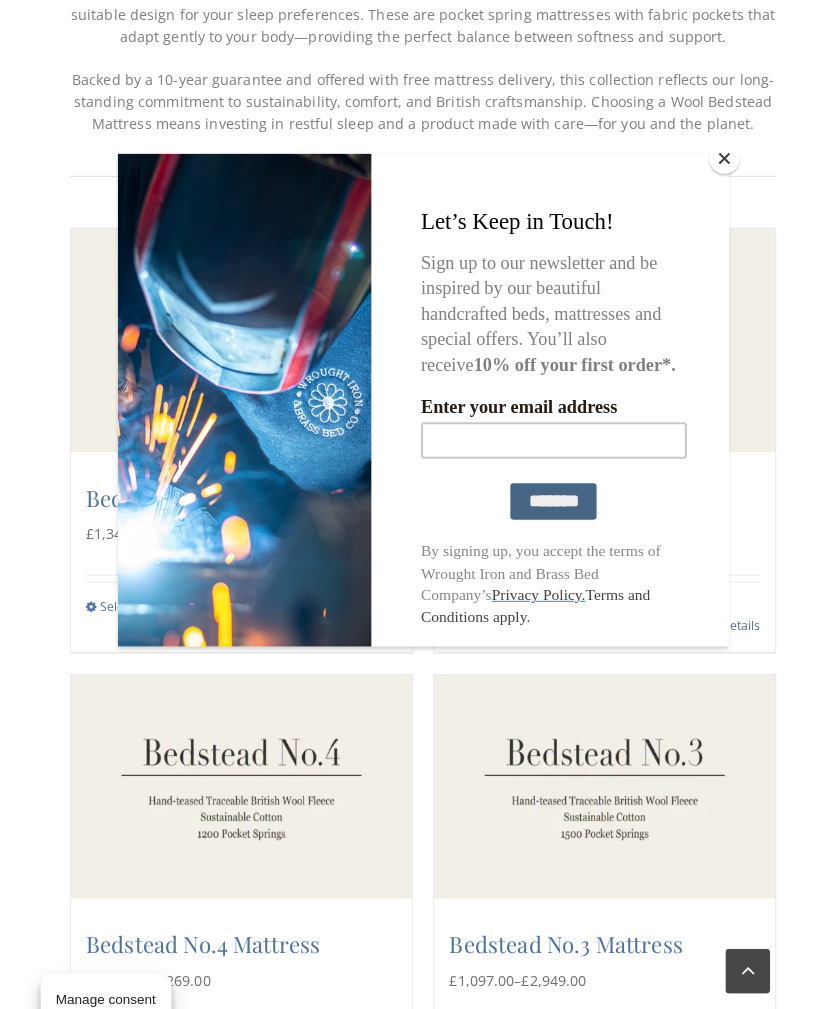 click at bounding box center [714, 156] 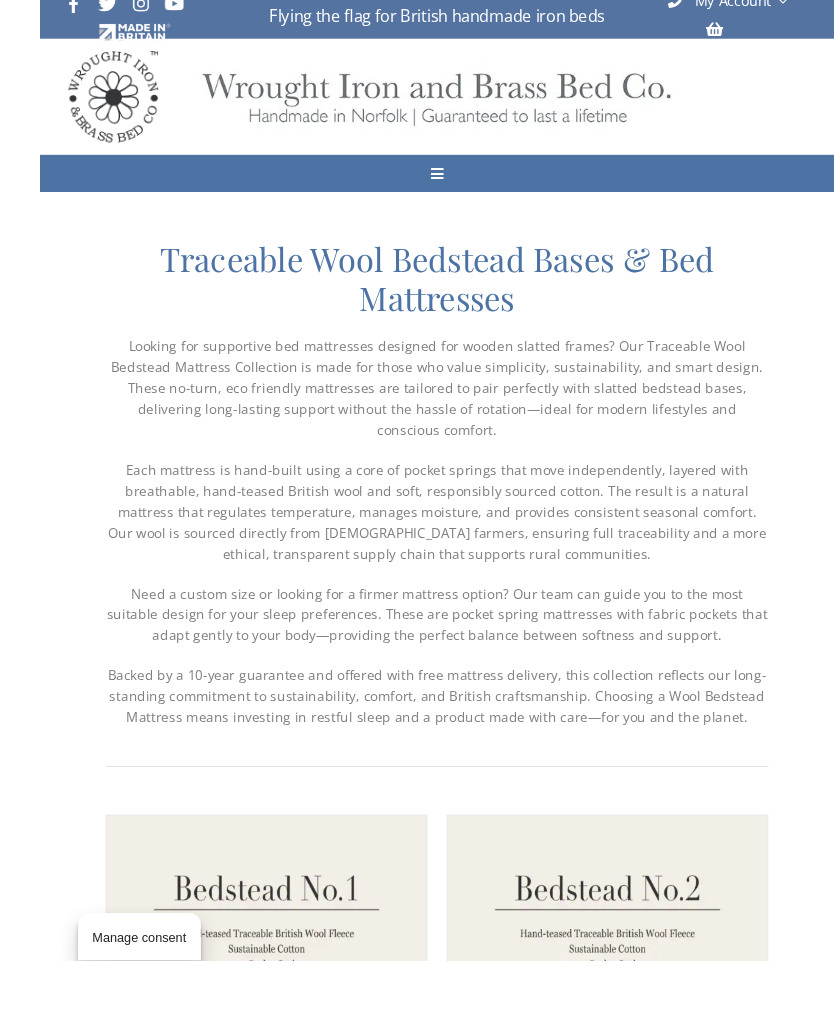 scroll, scrollTop: 70, scrollLeft: 0, axis: vertical 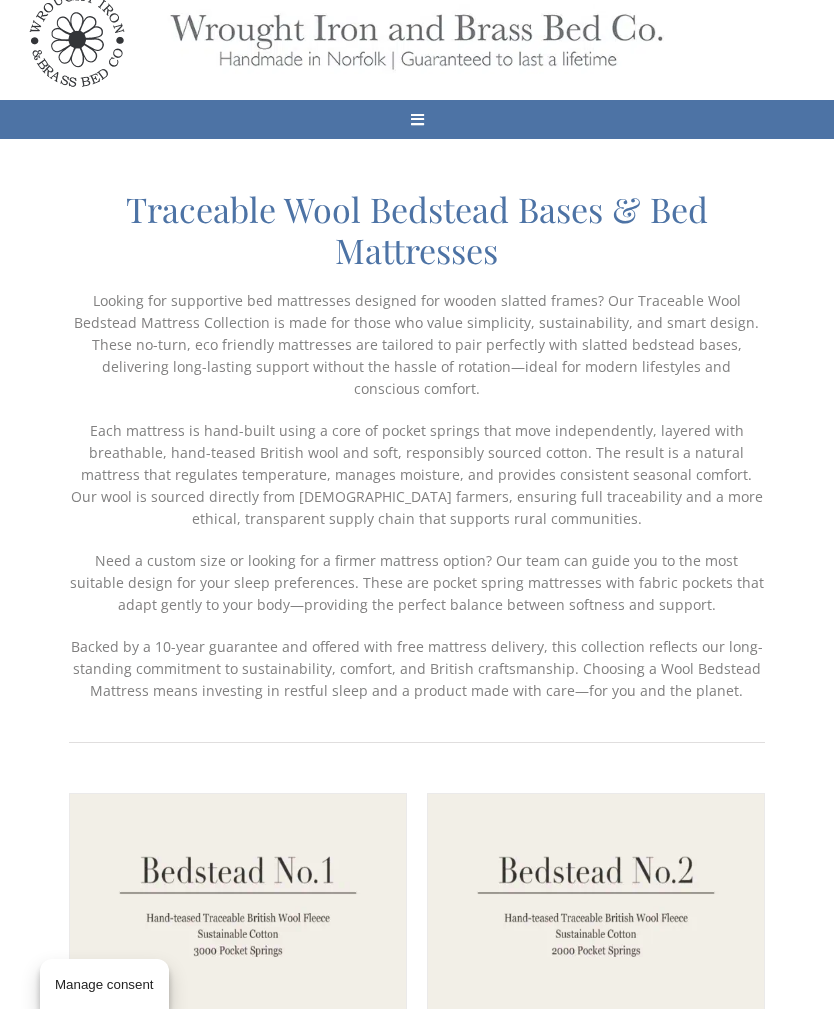 click on "traceable wool bedstead mattress collection
Traceable Wool Bedstead Bases & Bed Mattresses
Looking for supportive bed mattresses designed for wooden slatted frames? Our Traceable Wool Bedstead Mattress Collection is made for those who value simplicity, sustainability, and smart design. These no-turn, eco friendly mattresses are tailored to pair perfectly with slatted bedstead bases, delivering long-lasting support without the hassle of rotation—ideal for modern lifestyles and conscious comfort.
Each mattress is hand-built using a core of pocket springs that move independently, layered with breathable, hand-teased British wool and soft, responsibly sourced cotton. The result is a natural mattress that regulates temperature, manages moisture, and provides consistent seasonal comfort. Our wool is sourced directly from British farmers, ensuring full traceability and a more ethical, transparent supply chain that supports rural communities." at bounding box center [417, 1800] 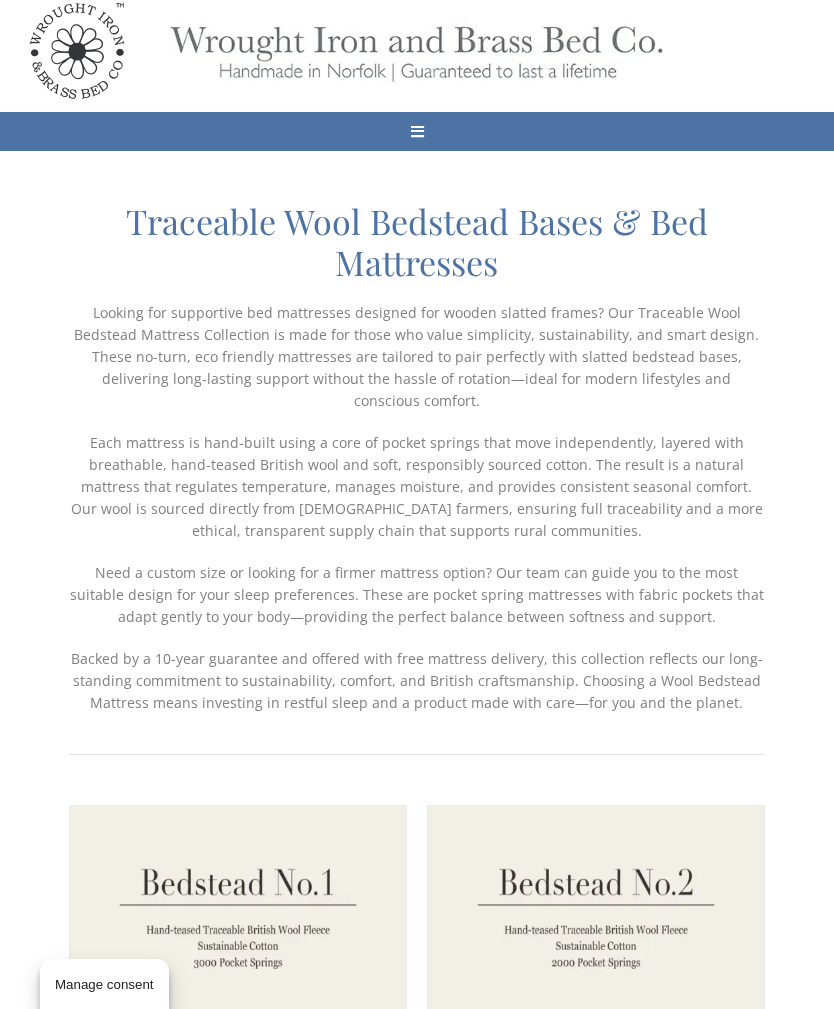 scroll, scrollTop: 0, scrollLeft: 0, axis: both 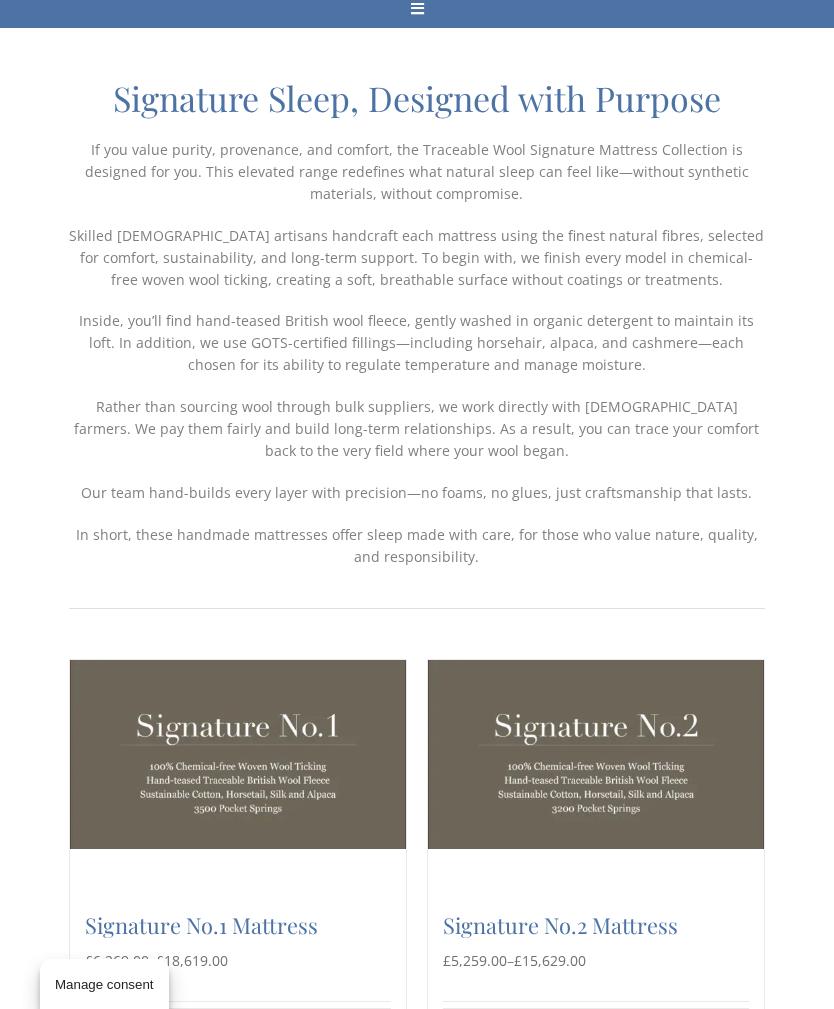 click on "Signature No.1 Mattress" at bounding box center [201, 924] 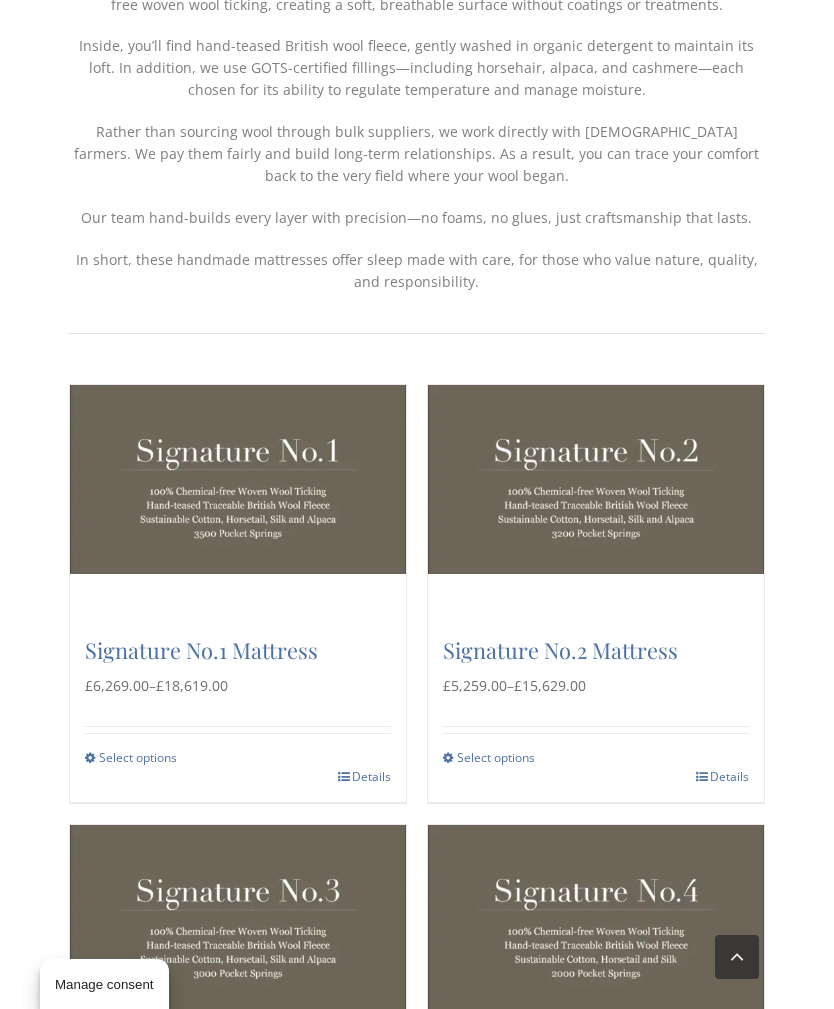click at bounding box center [596, 479] 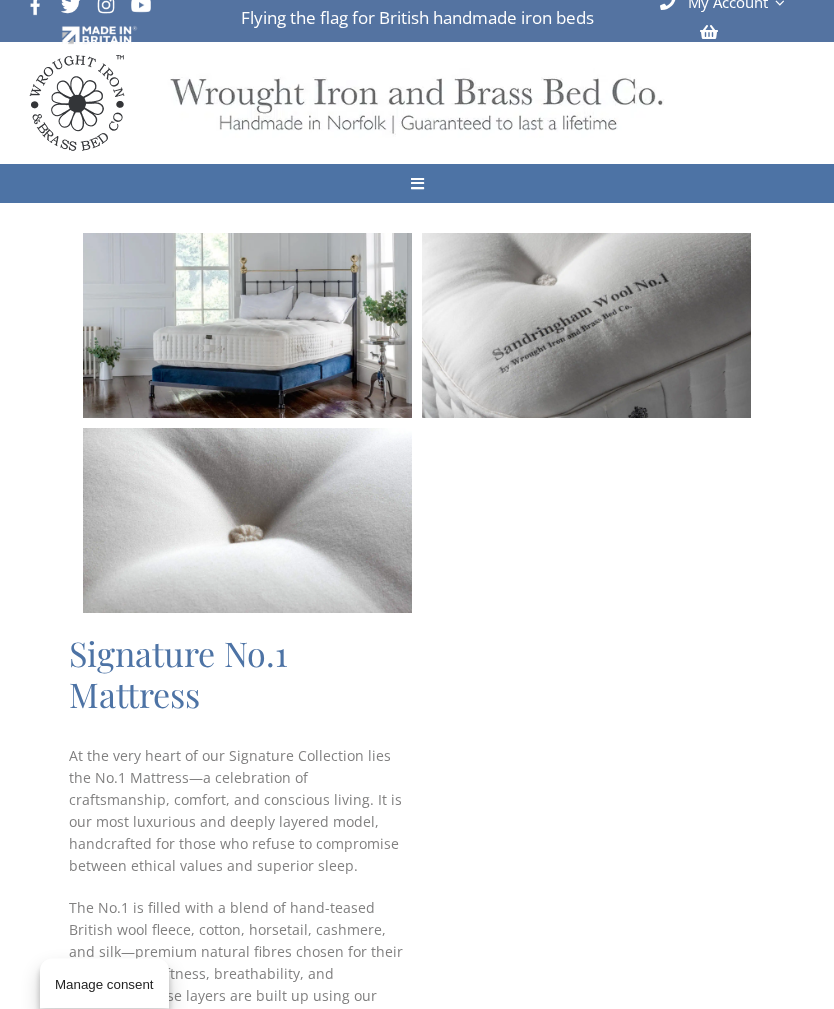 scroll, scrollTop: 0, scrollLeft: 0, axis: both 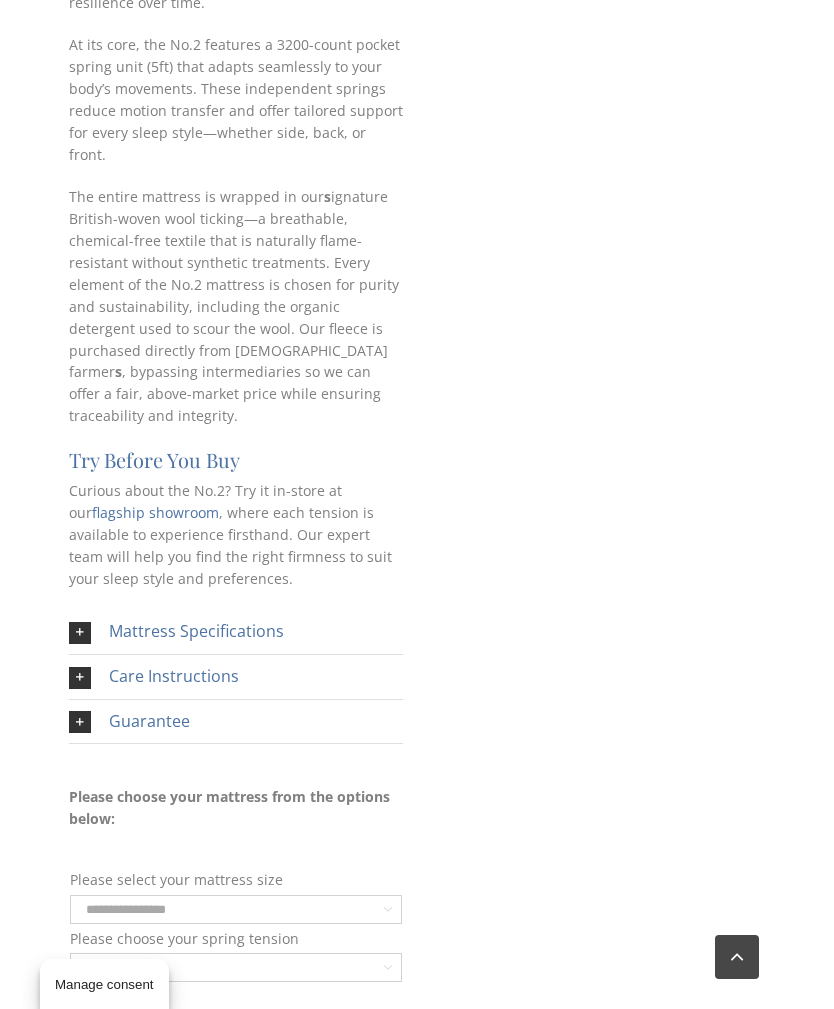 click on "**********" 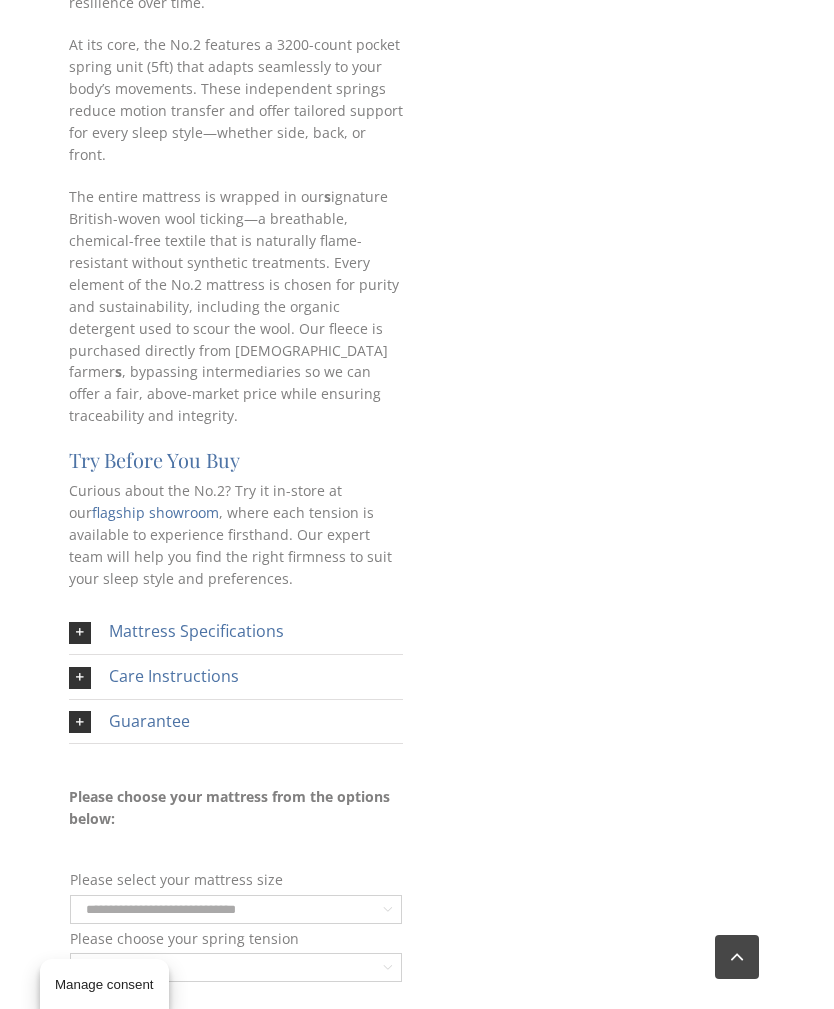 select on "**********" 